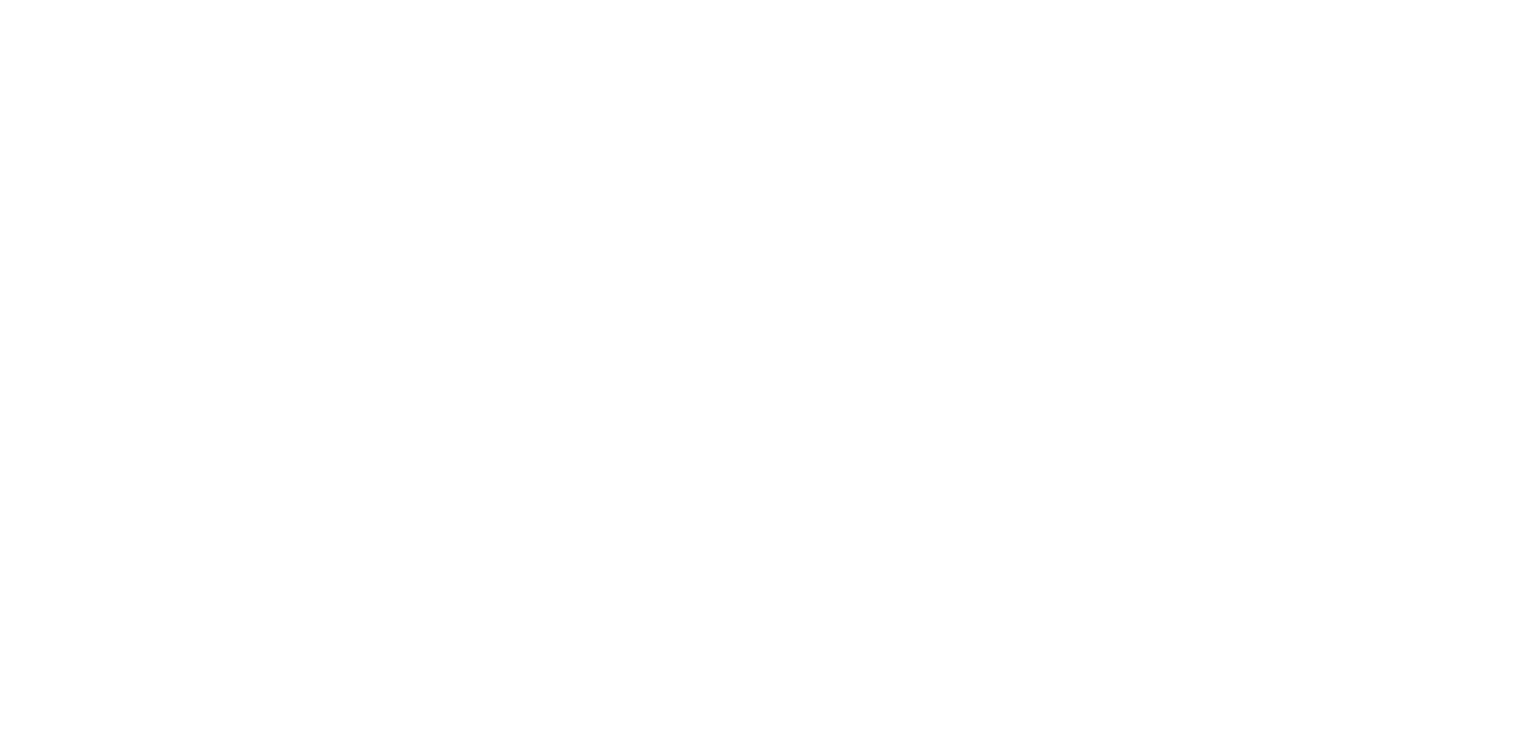 scroll, scrollTop: 0, scrollLeft: 0, axis: both 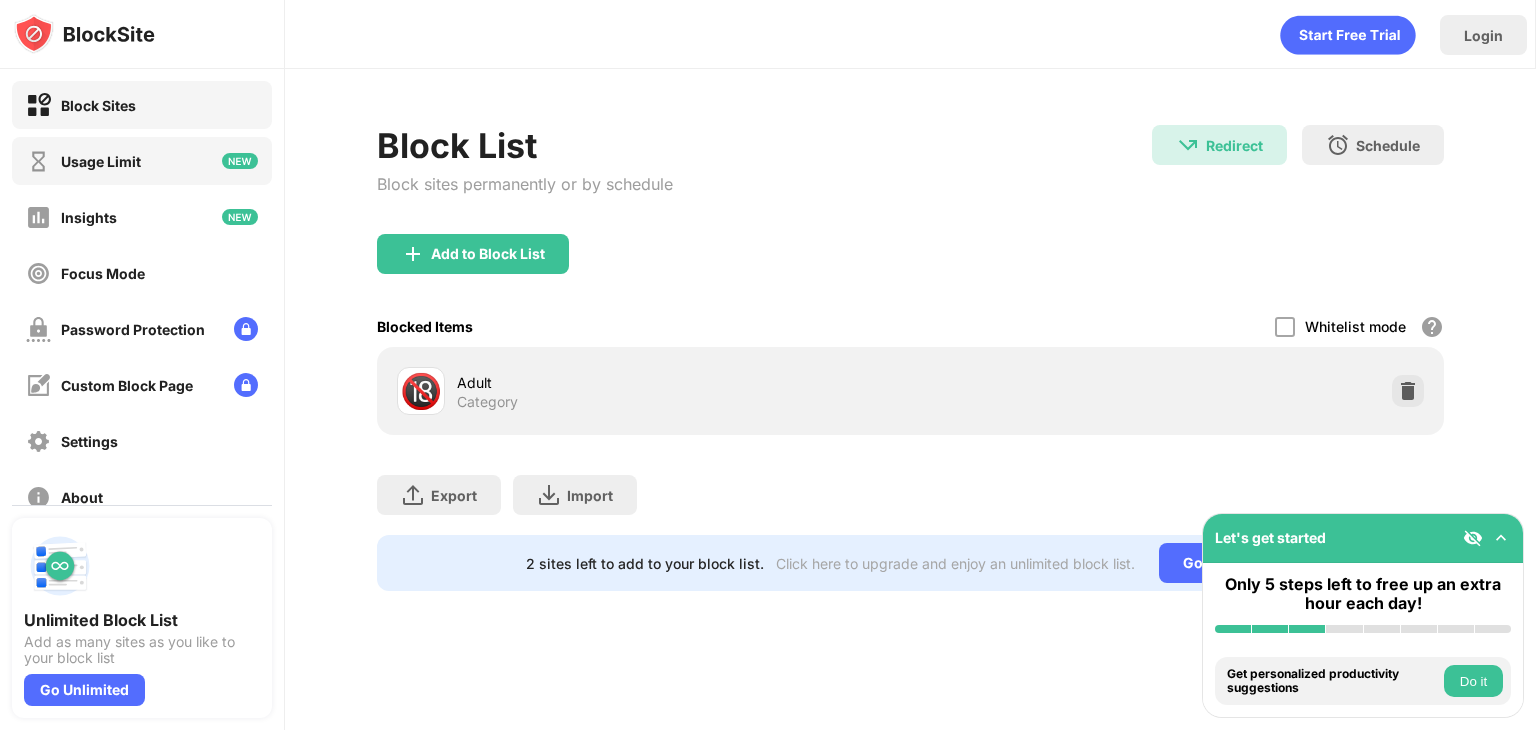 click on "Usage Limit" at bounding box center [142, 161] 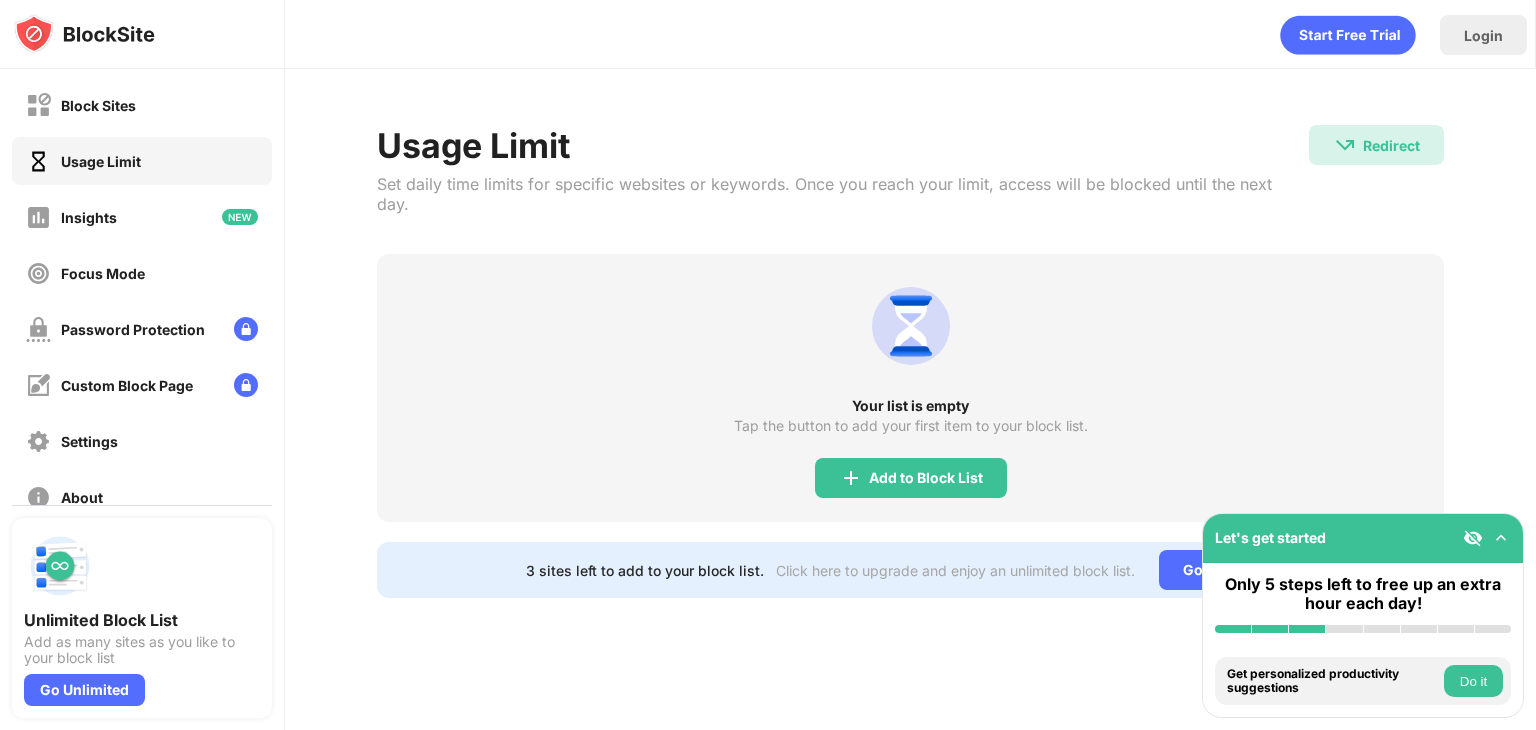 click on "Block Sites Usage Limit Insights Focus Mode Password Protection Custom Block Page Settings About" at bounding box center (142, 301) 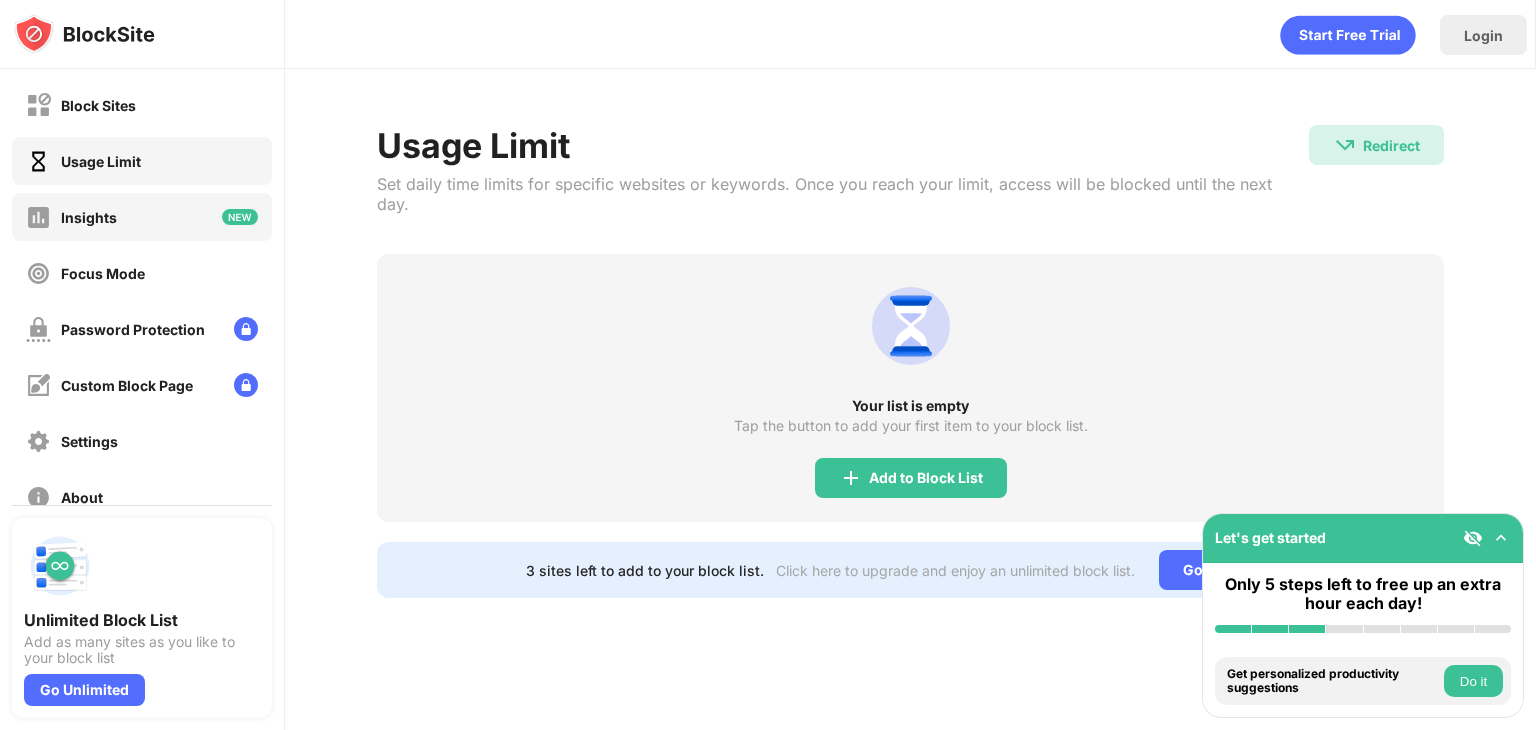 click on "Insights" at bounding box center [142, 217] 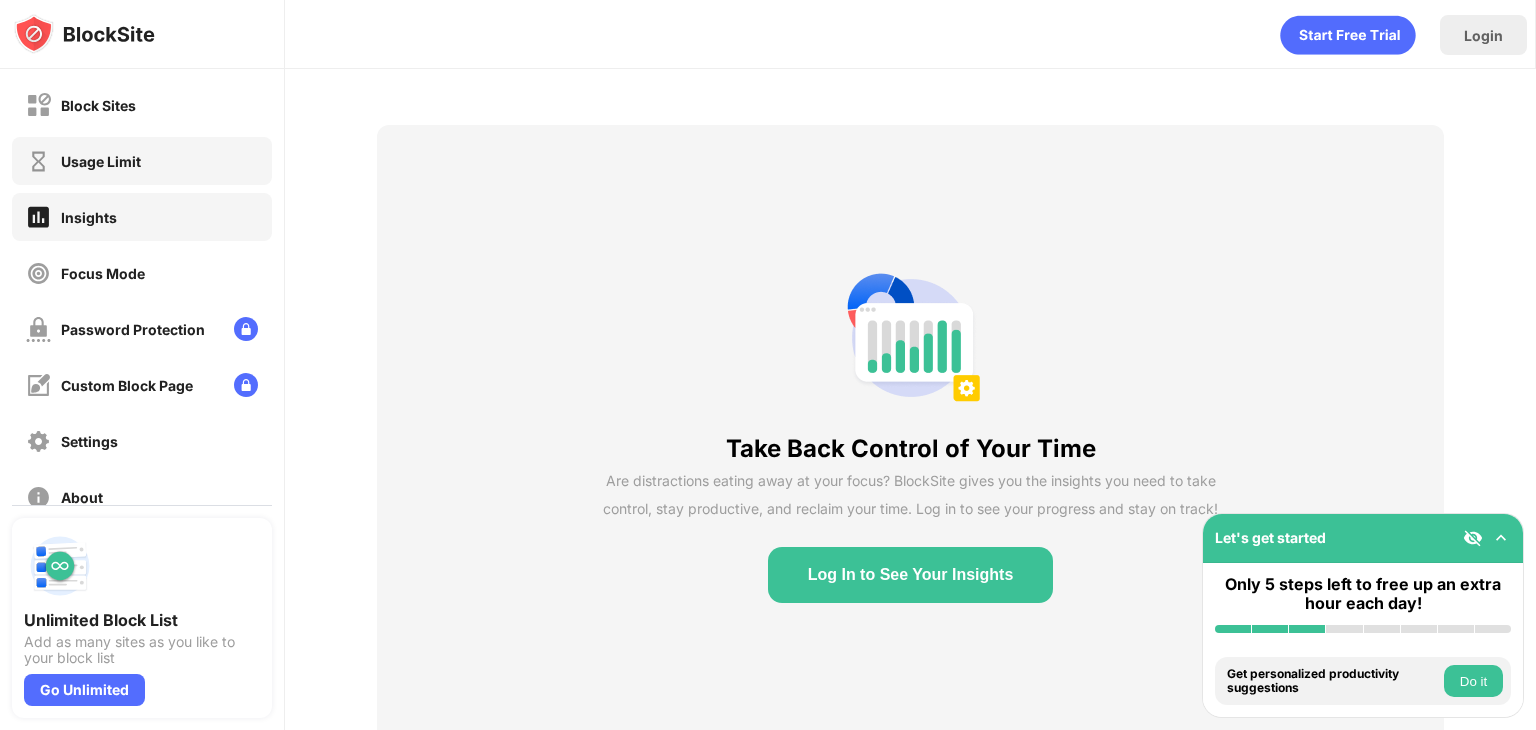 click on "Usage Limit" at bounding box center [142, 161] 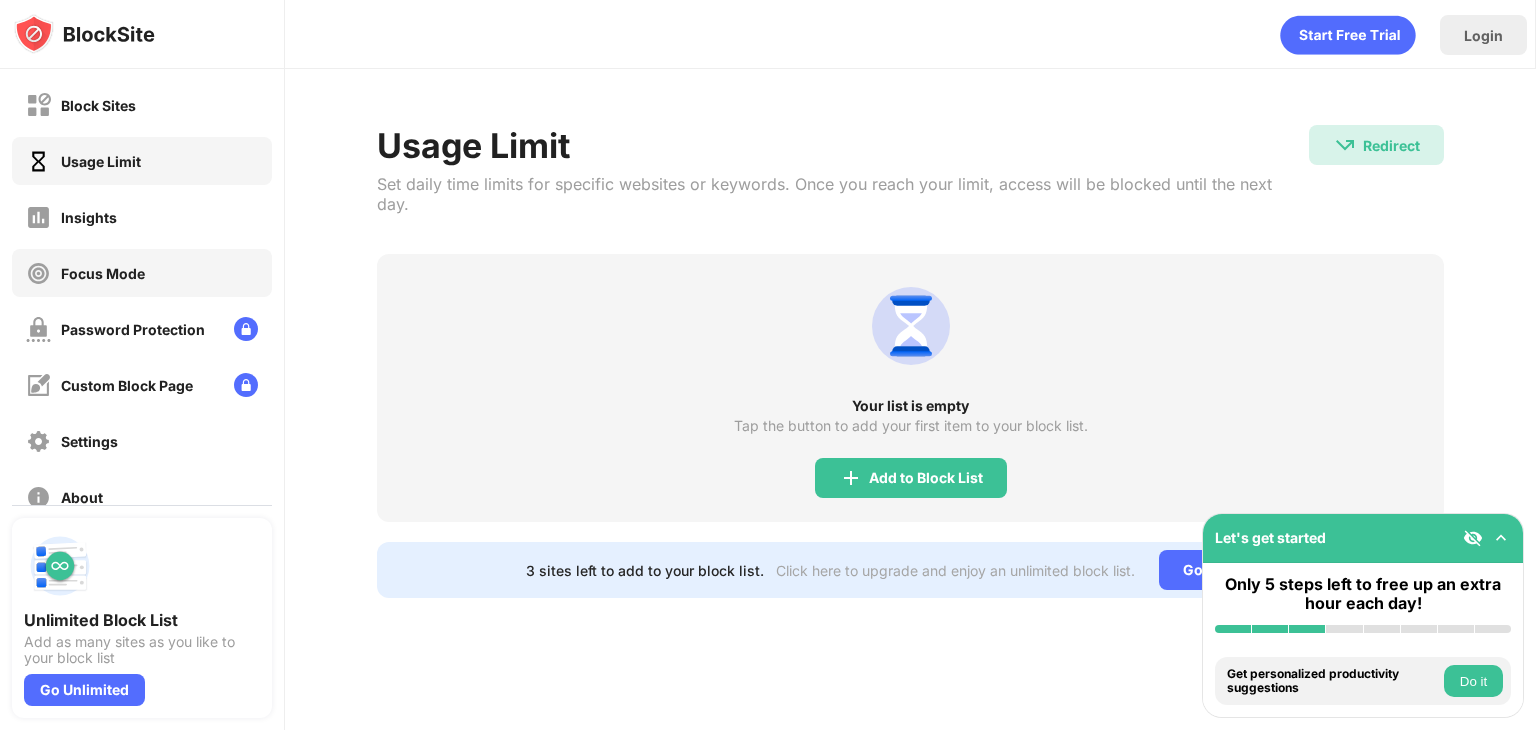 click on "Focus Mode" at bounding box center (142, 273) 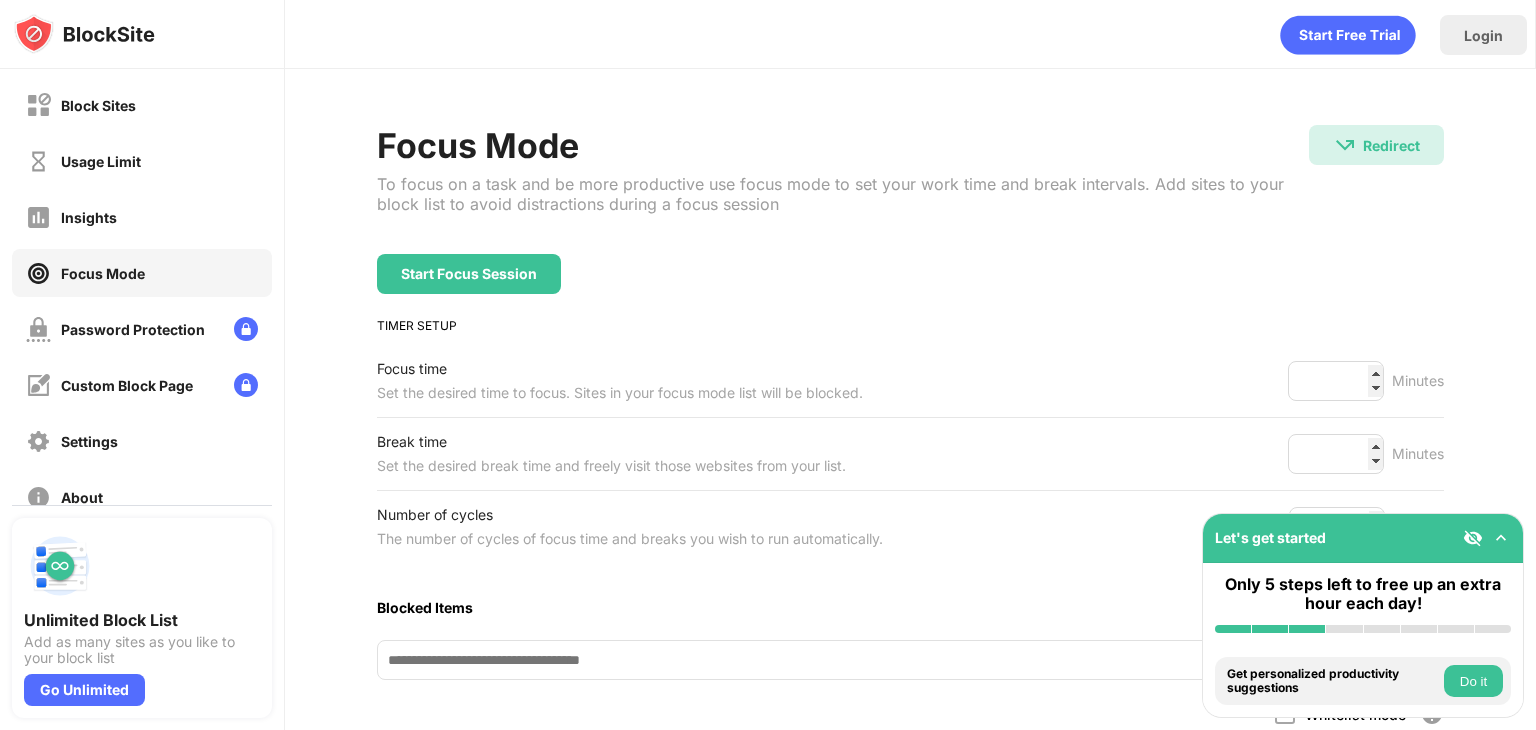 scroll, scrollTop: 148, scrollLeft: 0, axis: vertical 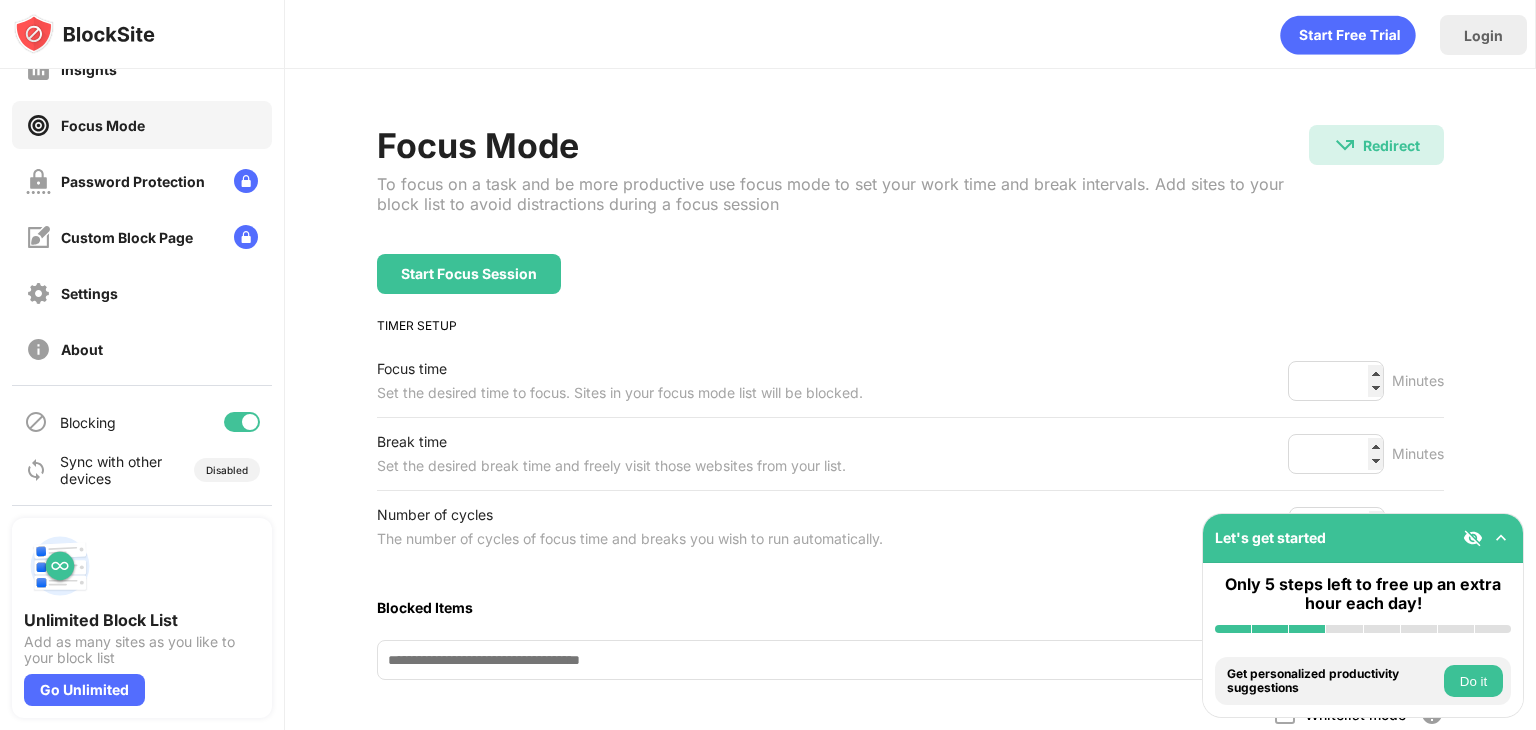 click at bounding box center [242, 422] 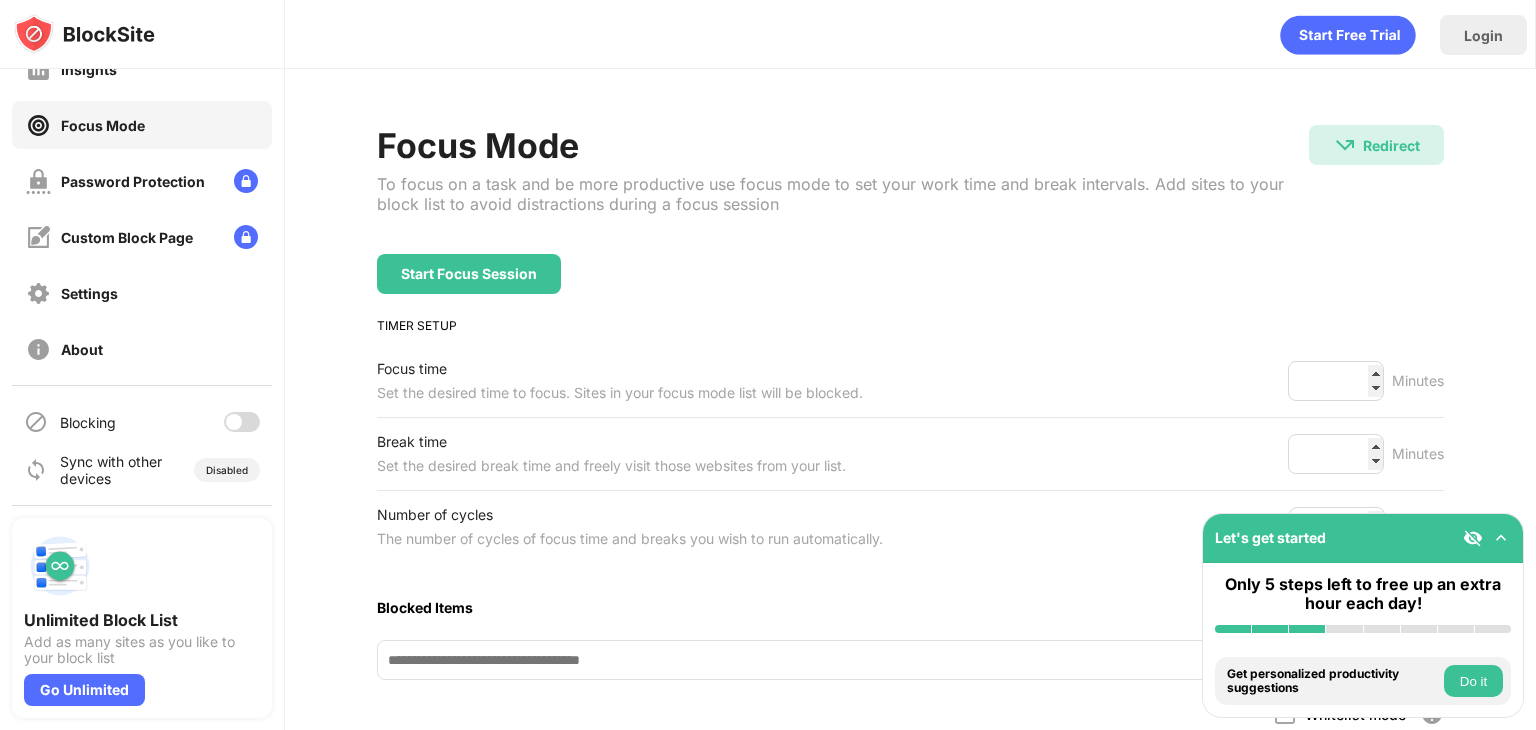 click at bounding box center (242, 422) 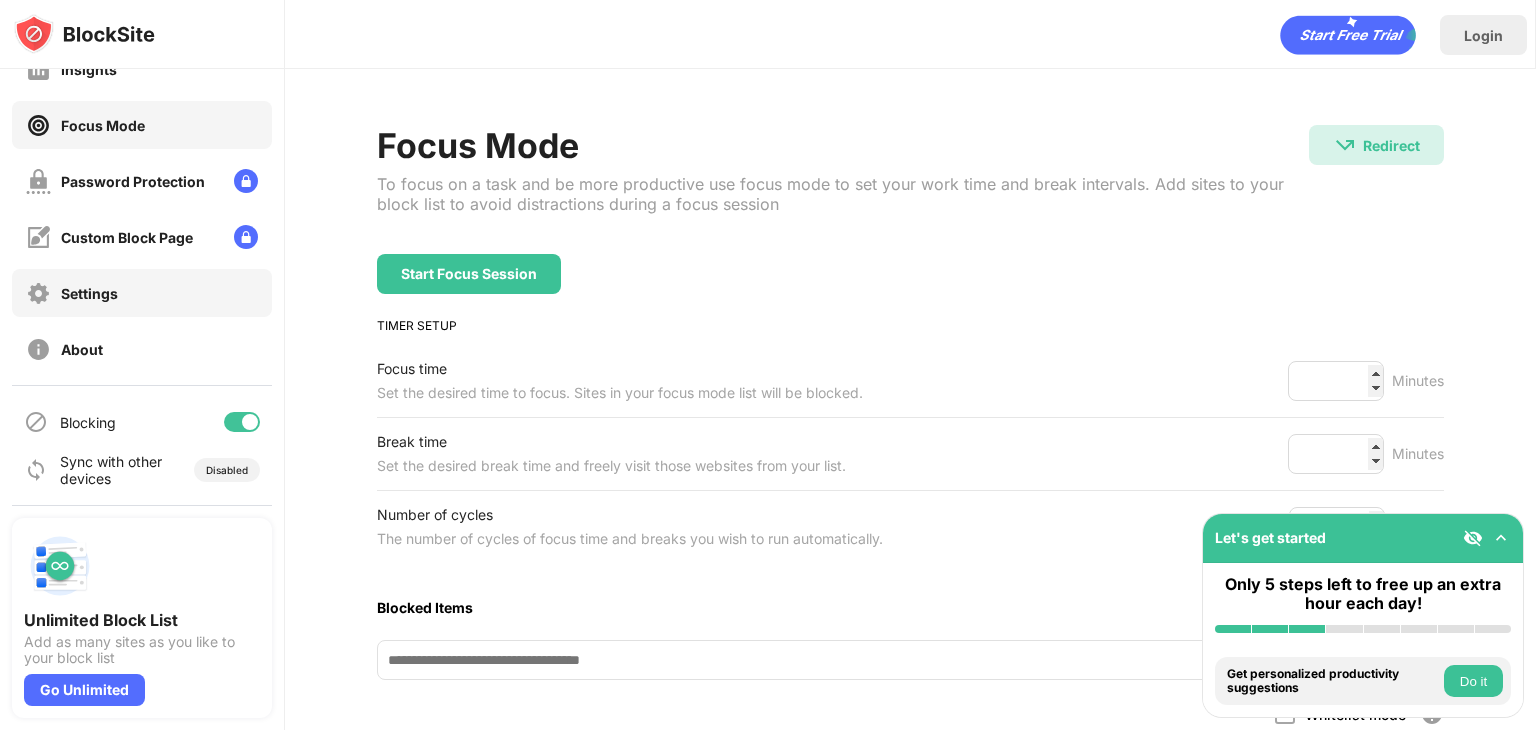 click on "Settings" at bounding box center (89, 293) 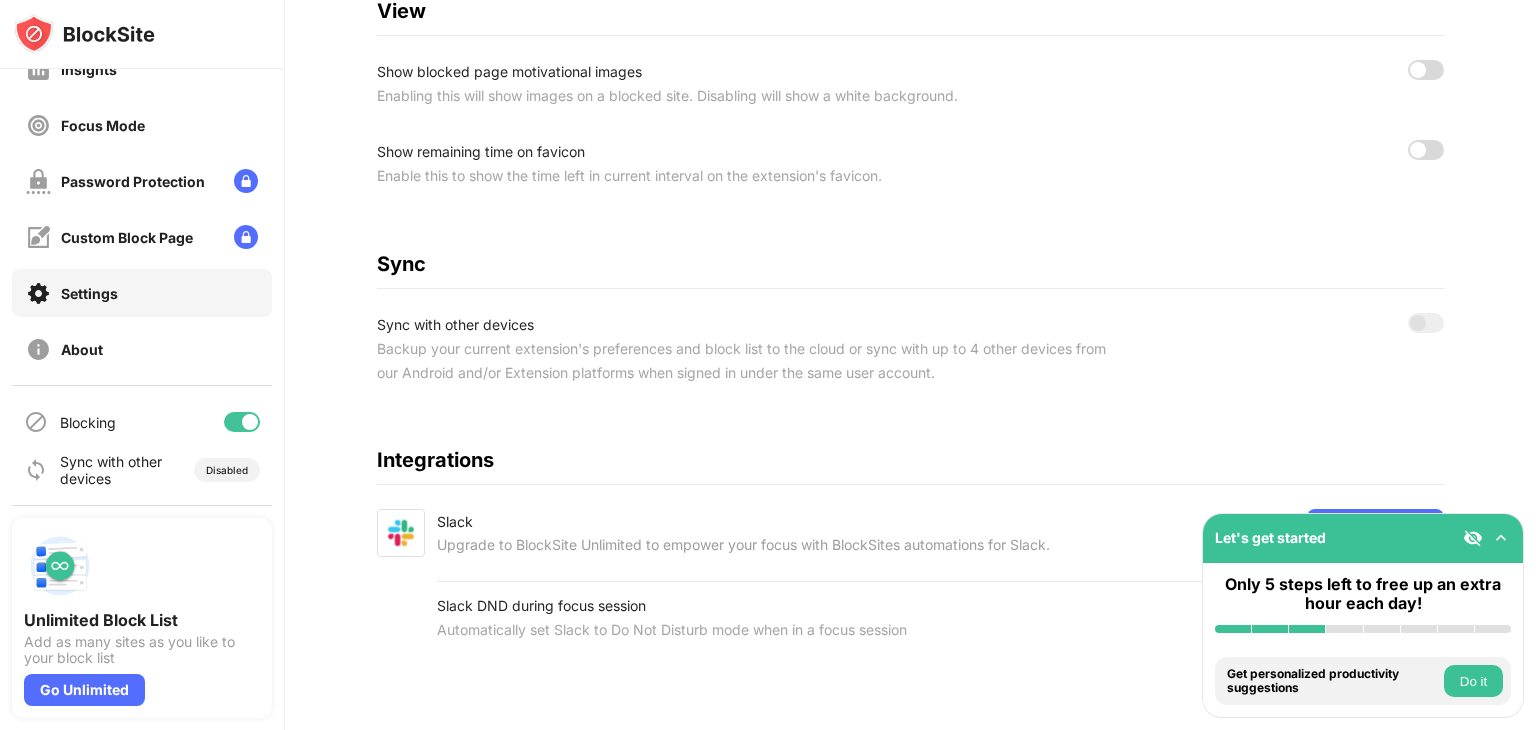 scroll, scrollTop: 360, scrollLeft: 0, axis: vertical 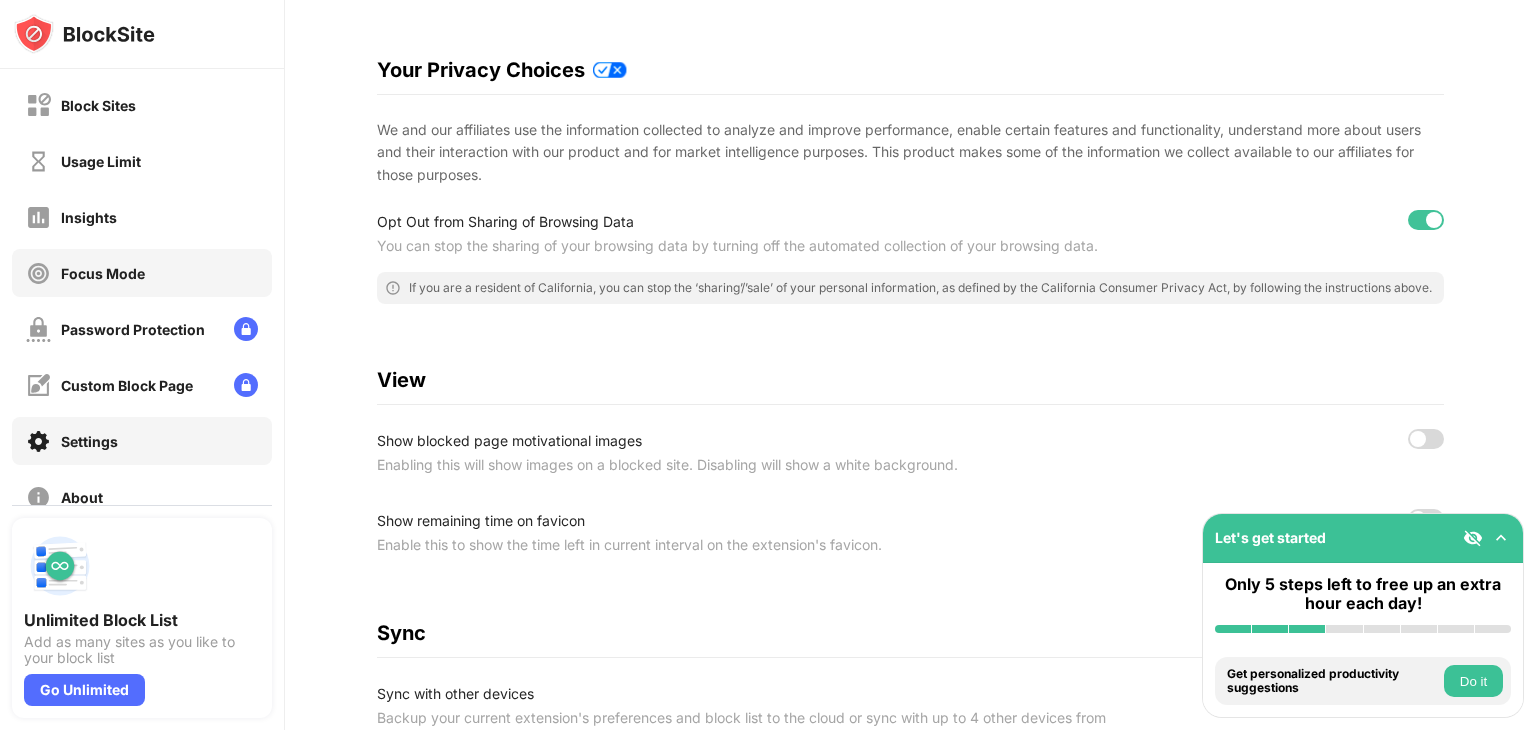 click on "Focus Mode" at bounding box center [103, 273] 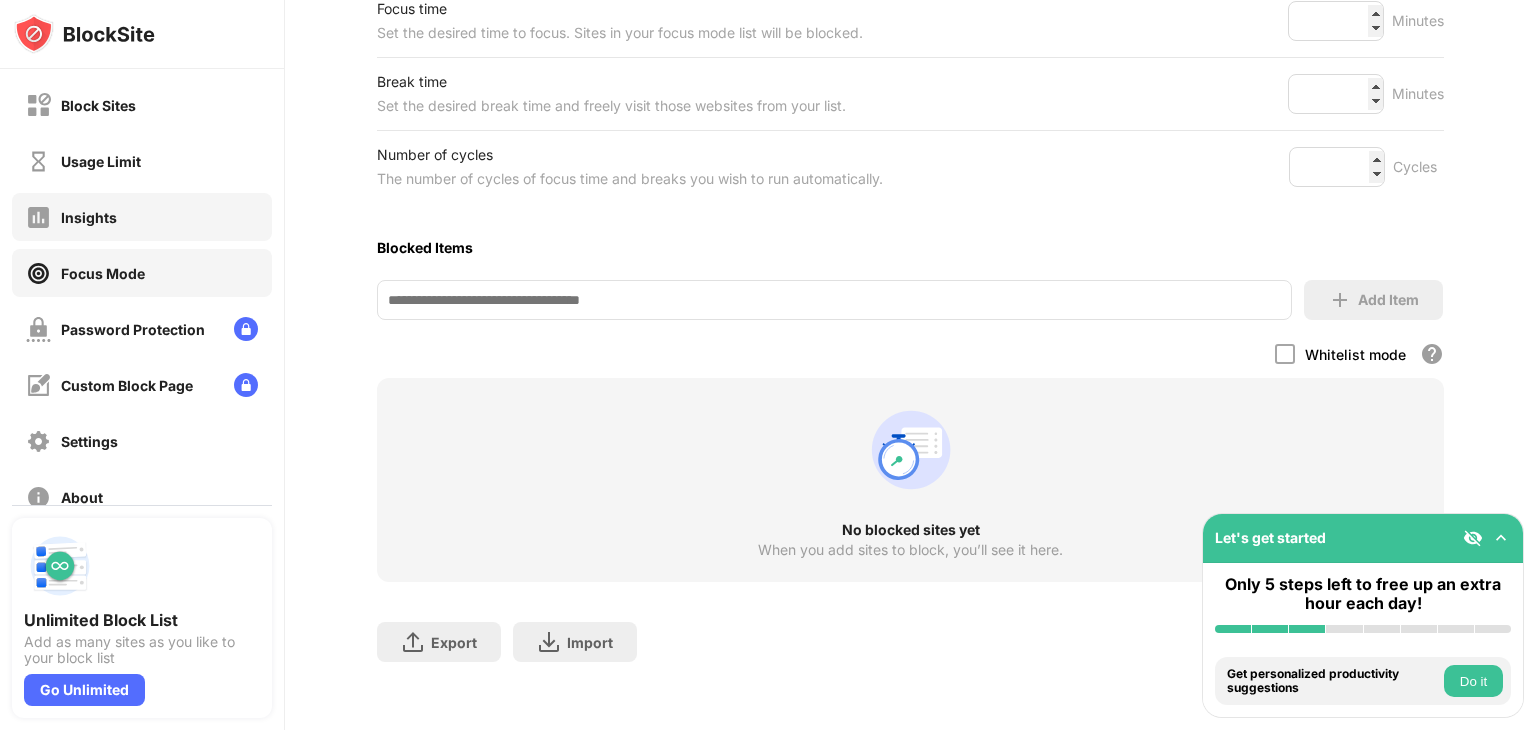 click on "Insights" at bounding box center (142, 217) 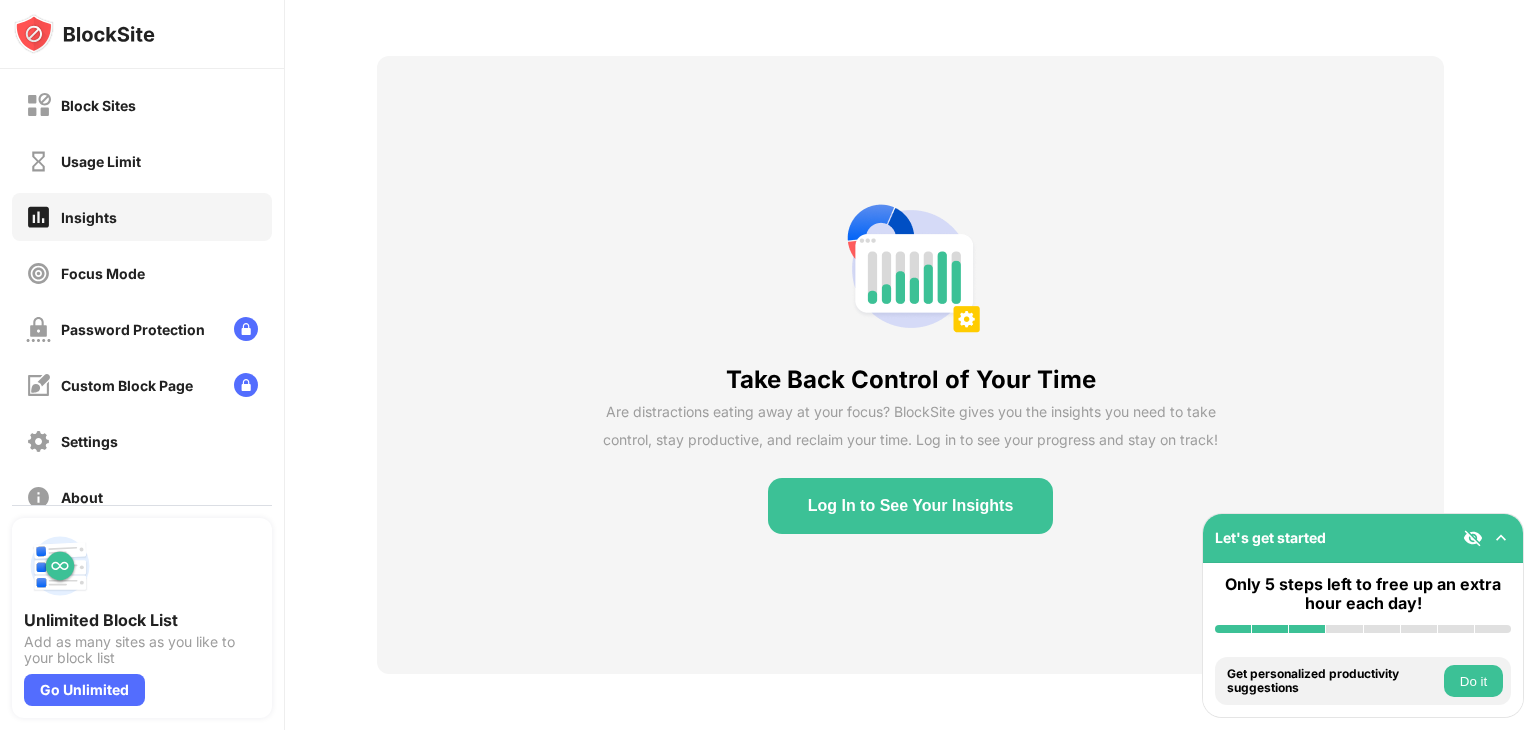 scroll, scrollTop: 84, scrollLeft: 0, axis: vertical 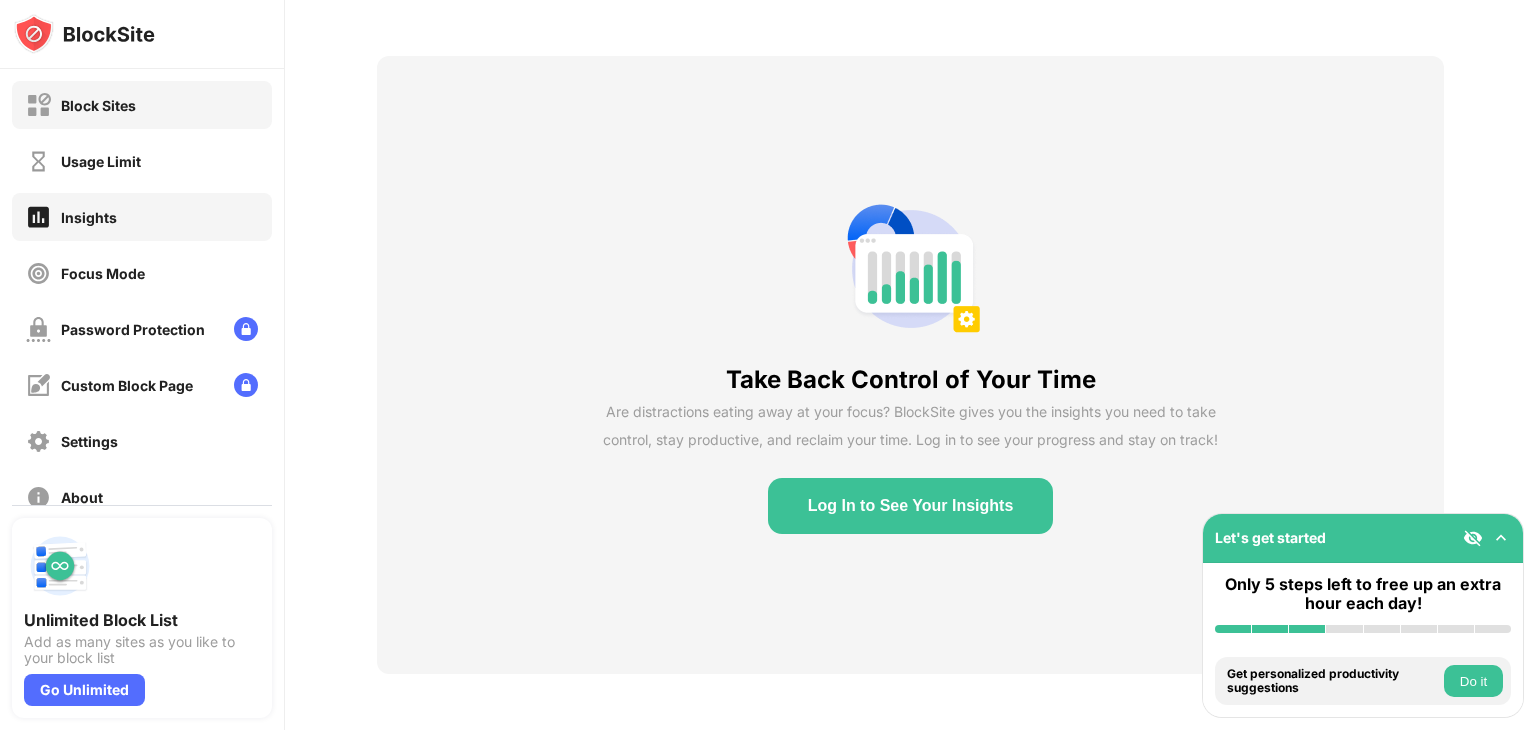 click on "Block Sites" at bounding box center [98, 105] 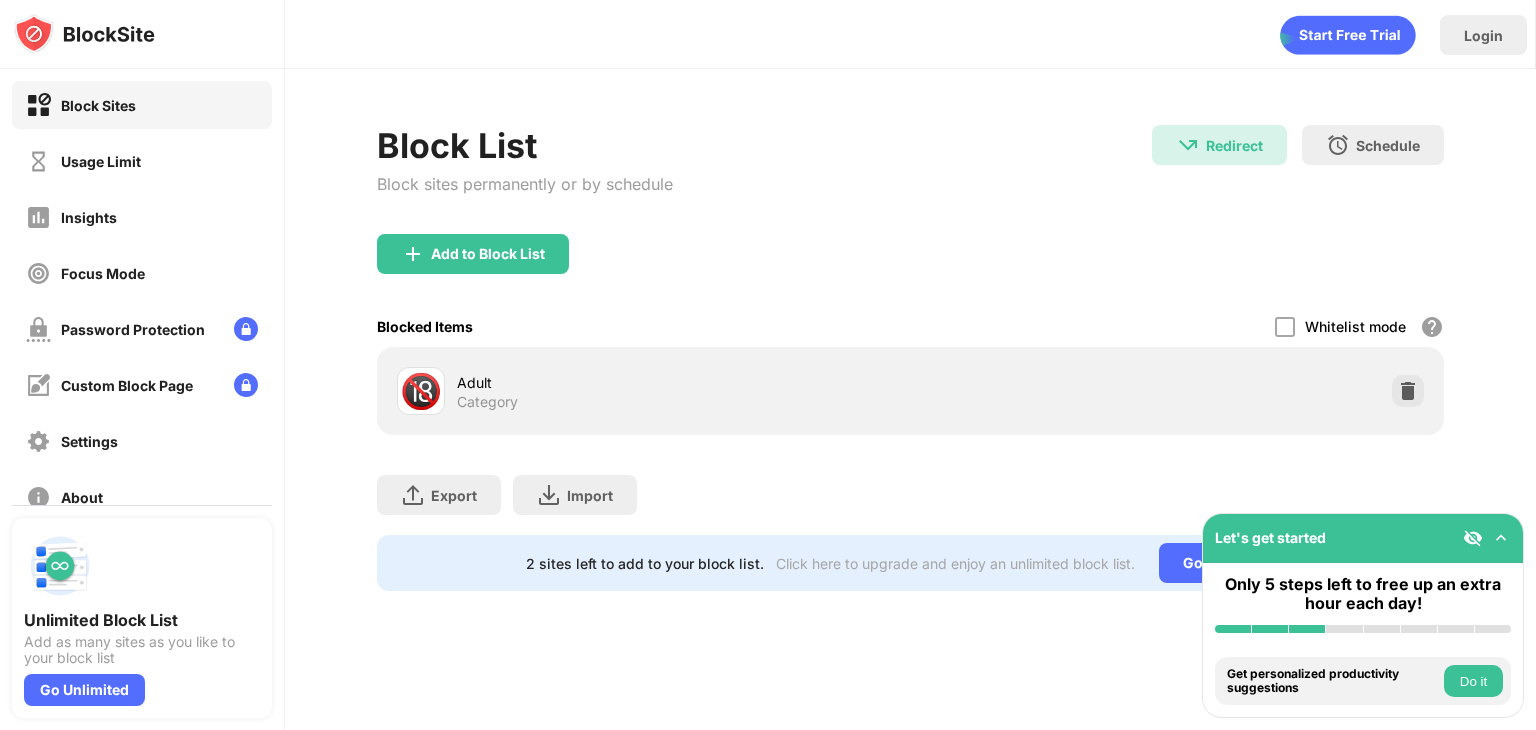 scroll, scrollTop: 0, scrollLeft: 0, axis: both 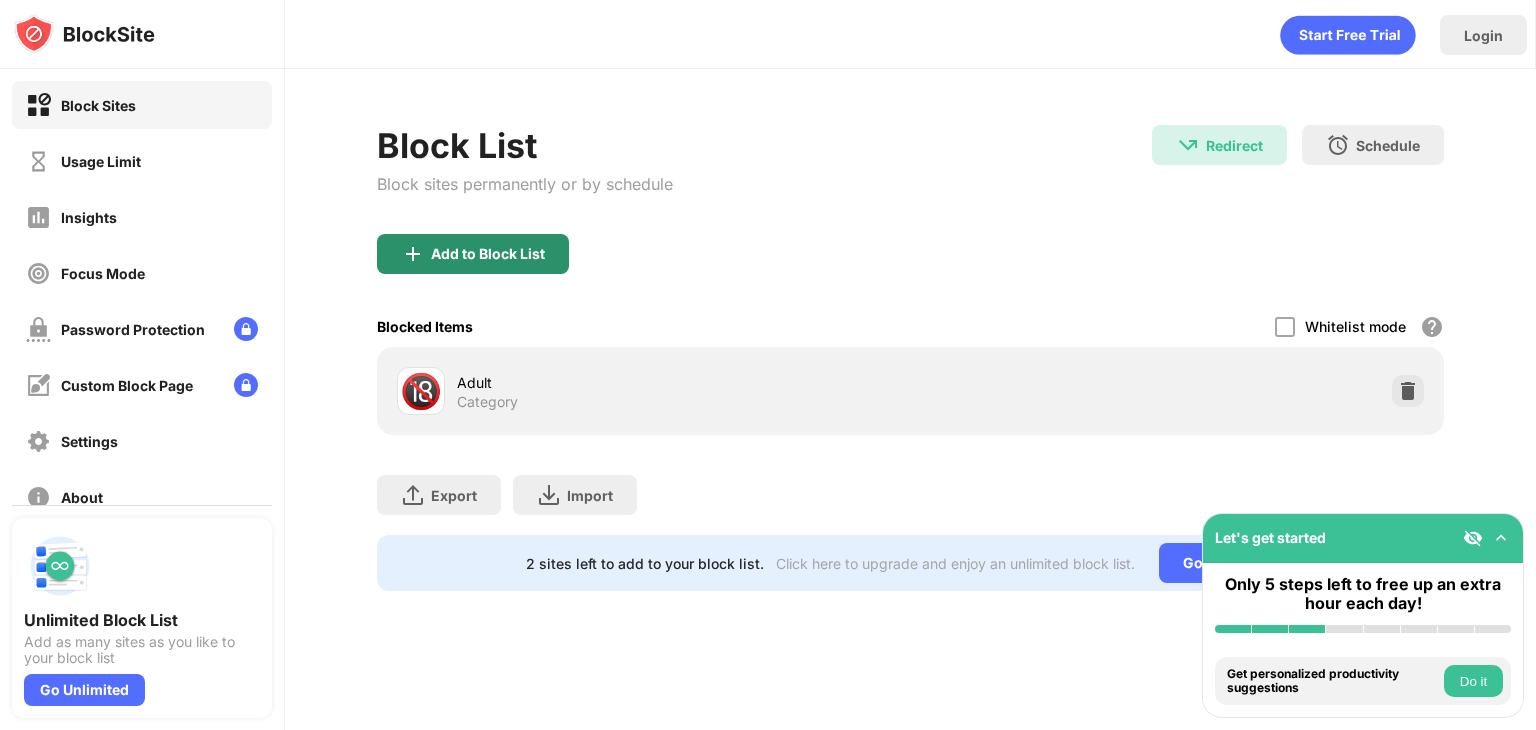 click on "Add to Block List" at bounding box center [473, 254] 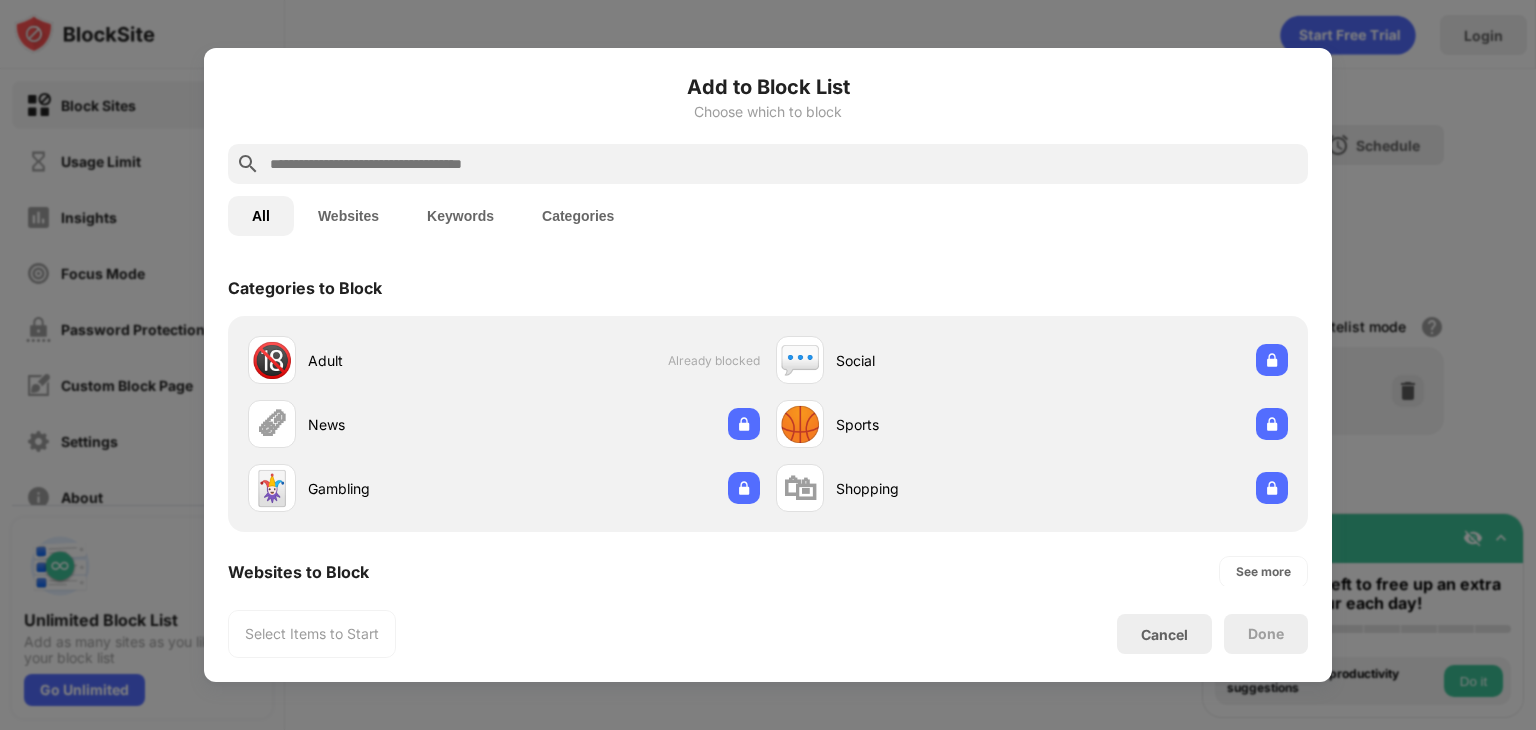 click on "Add to Block List Choose which to block" at bounding box center [768, 108] 